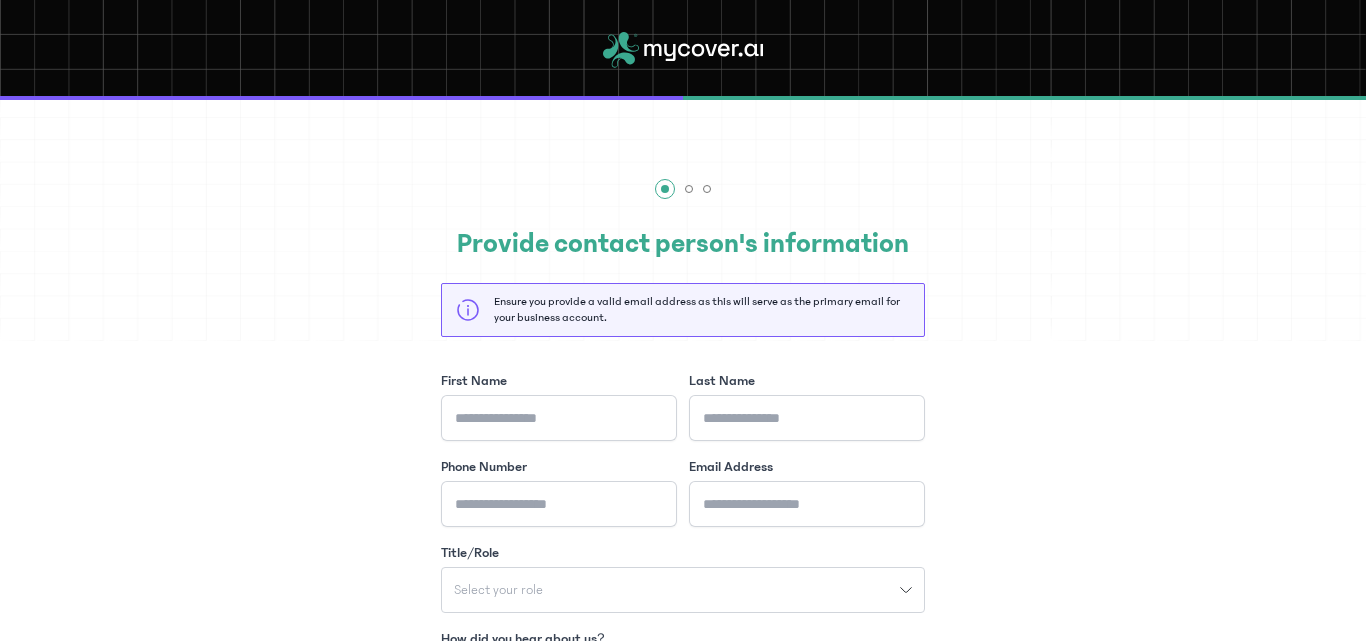 scroll, scrollTop: 0, scrollLeft: 0, axis: both 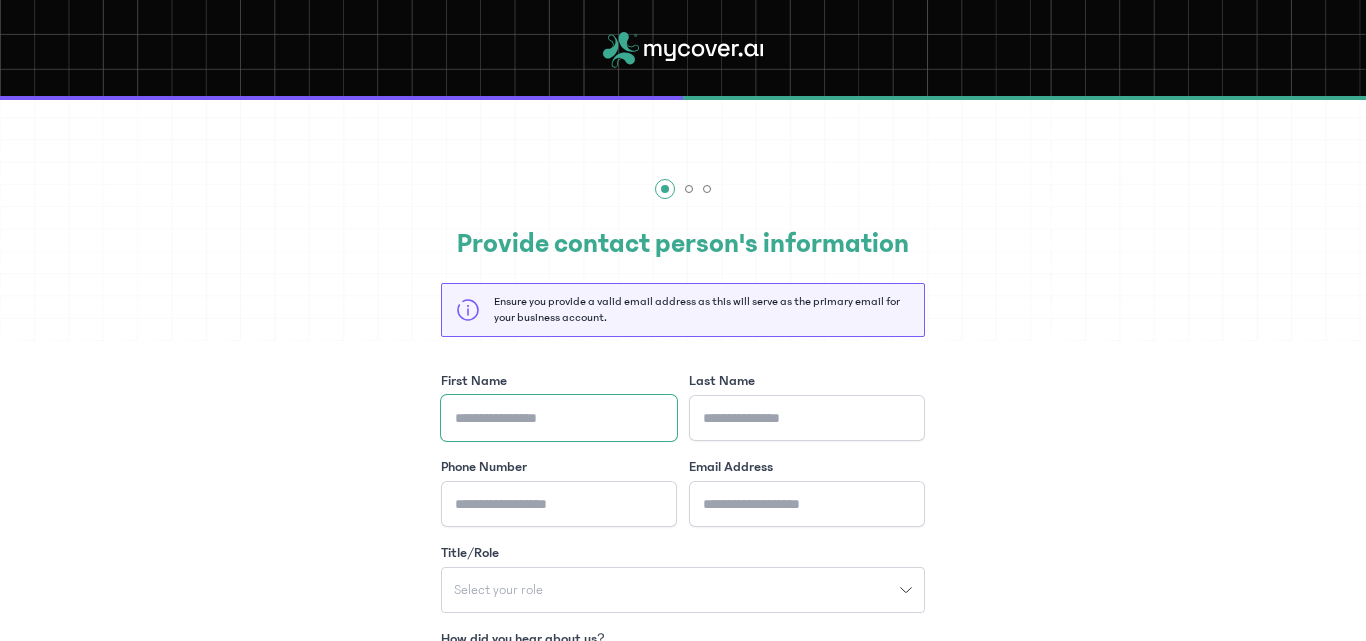 click on "First Name" at bounding box center (559, 418) 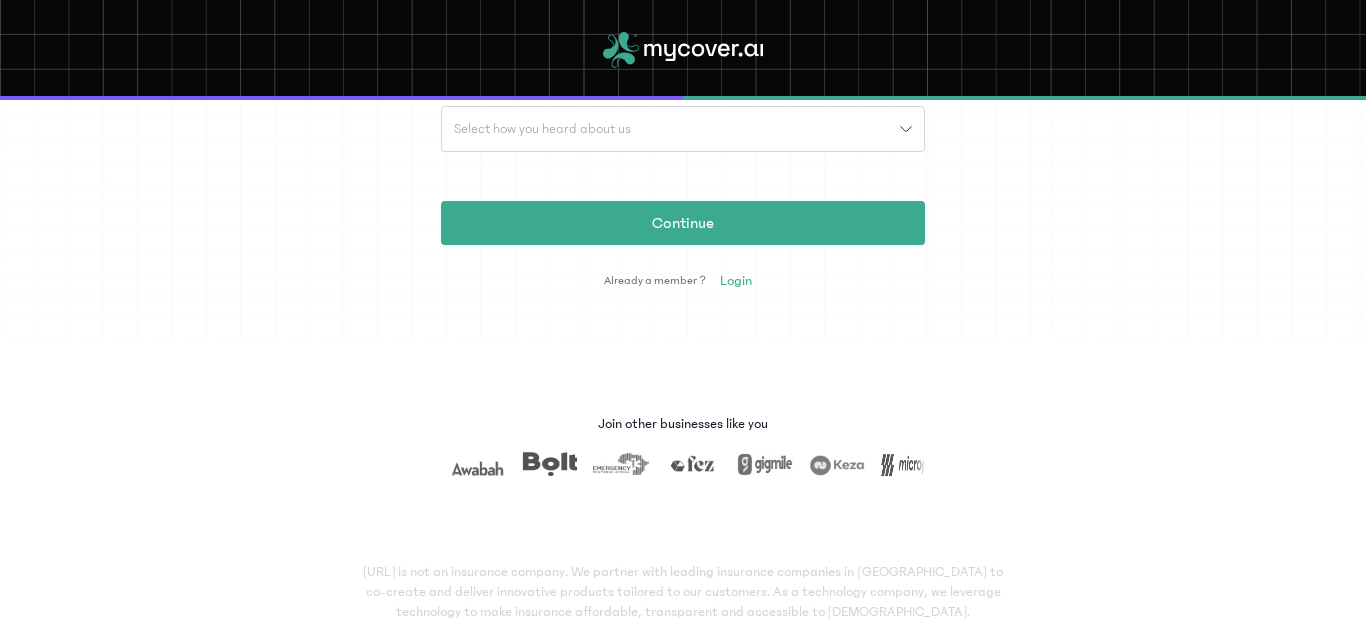 scroll, scrollTop: 548, scrollLeft: 0, axis: vertical 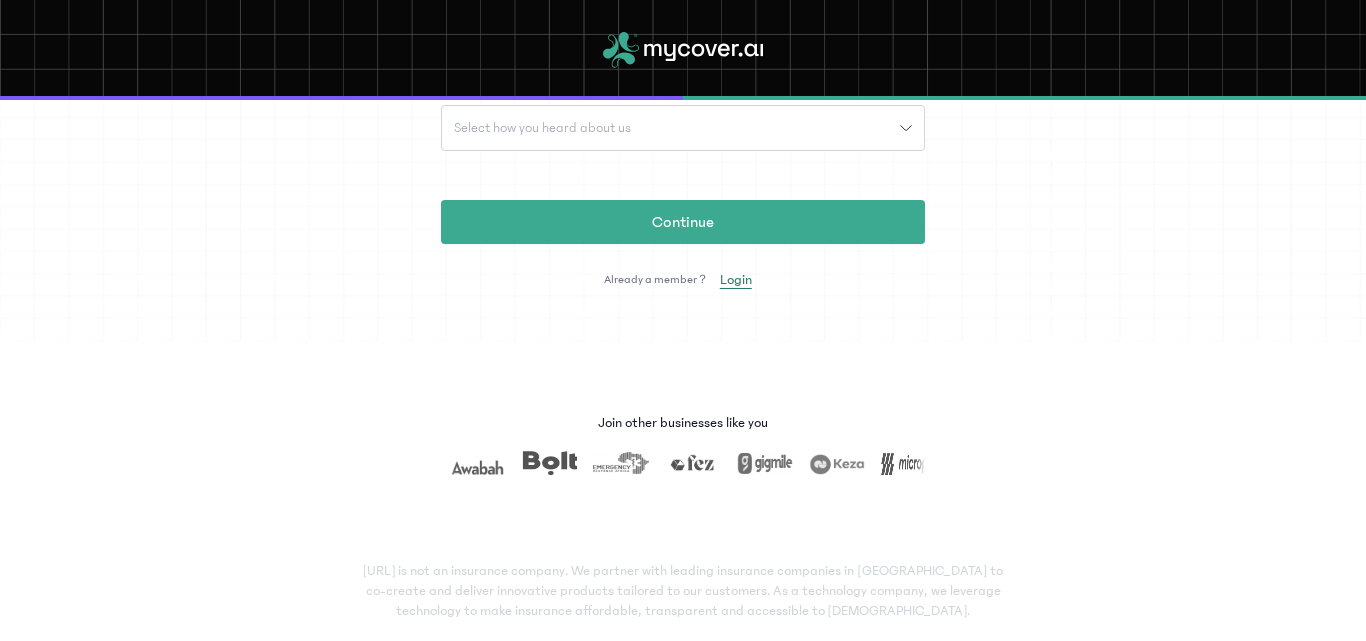 click on "Login" 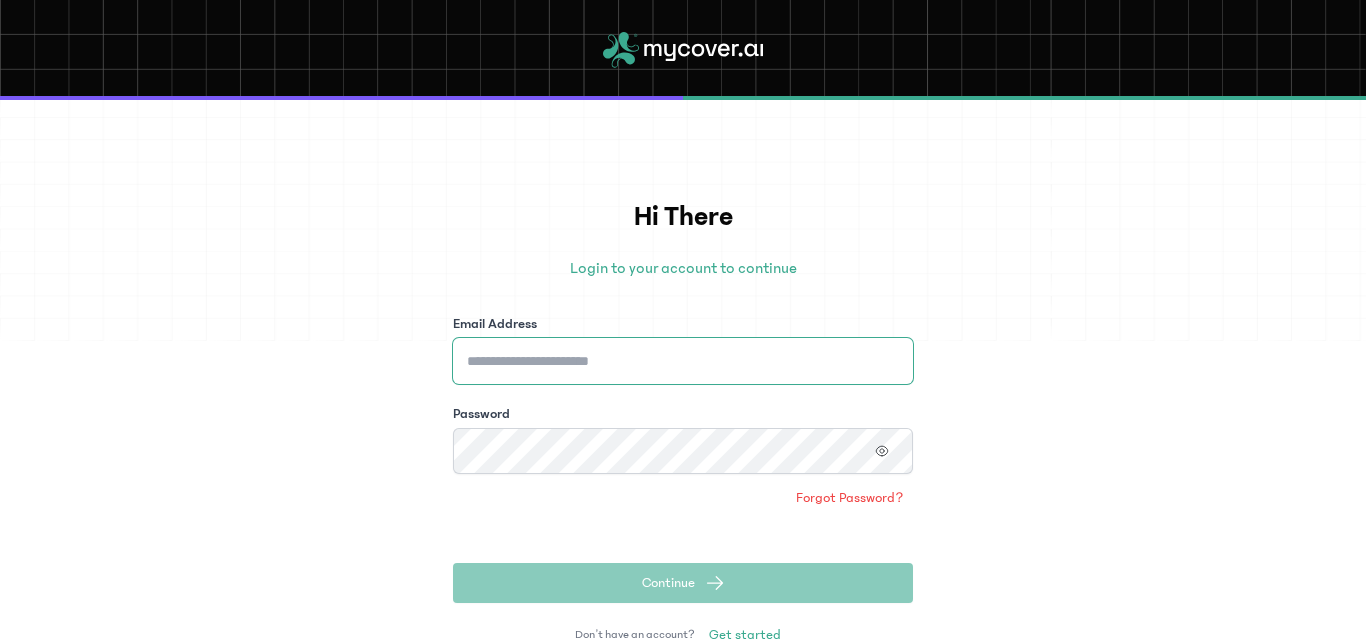 click on "Email Address" at bounding box center (683, 361) 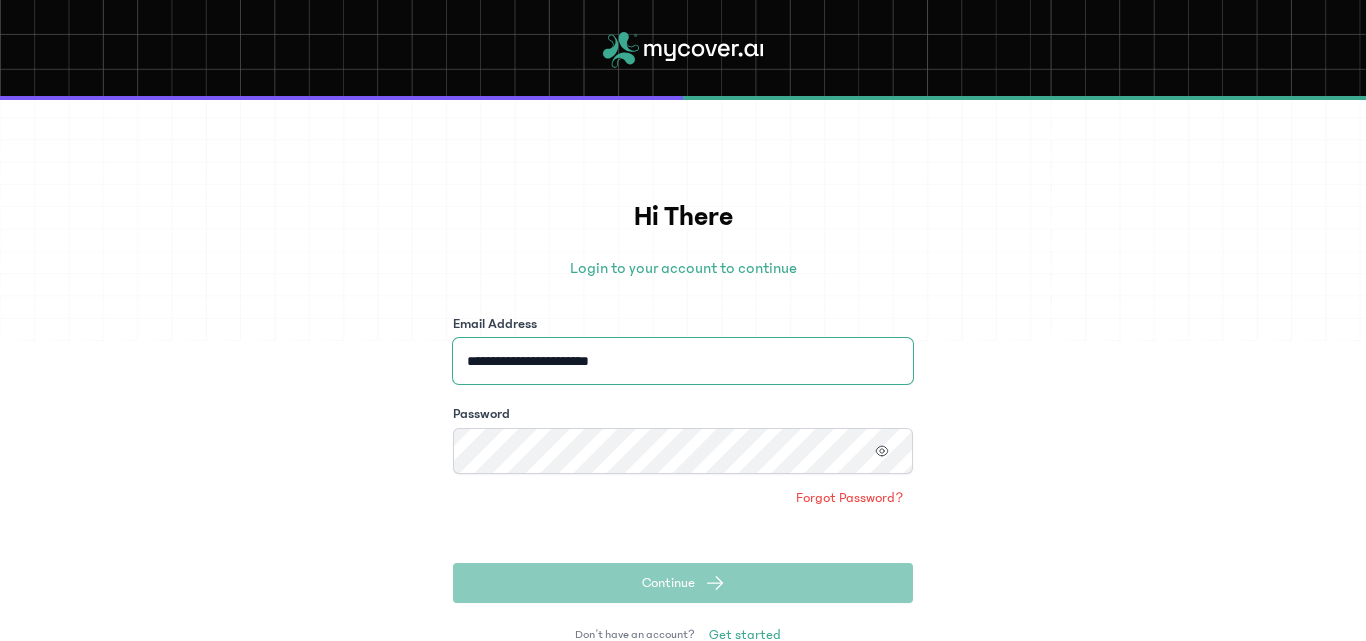 type on "**********" 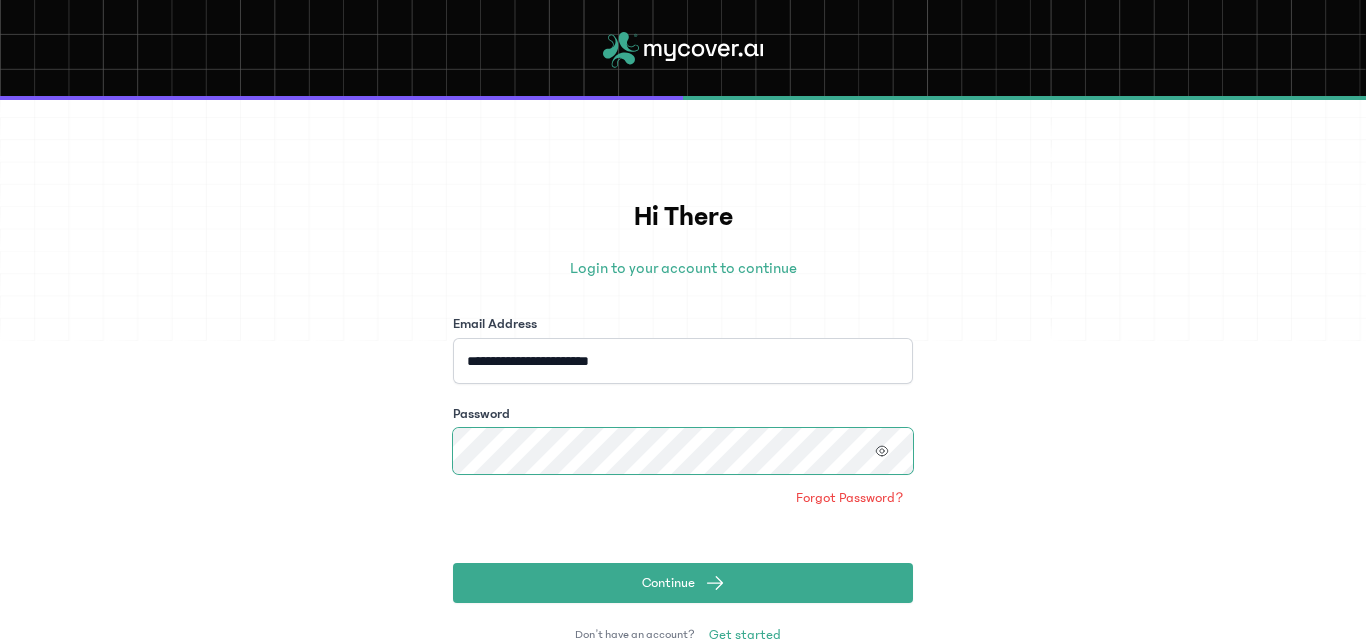 click on "Continue" 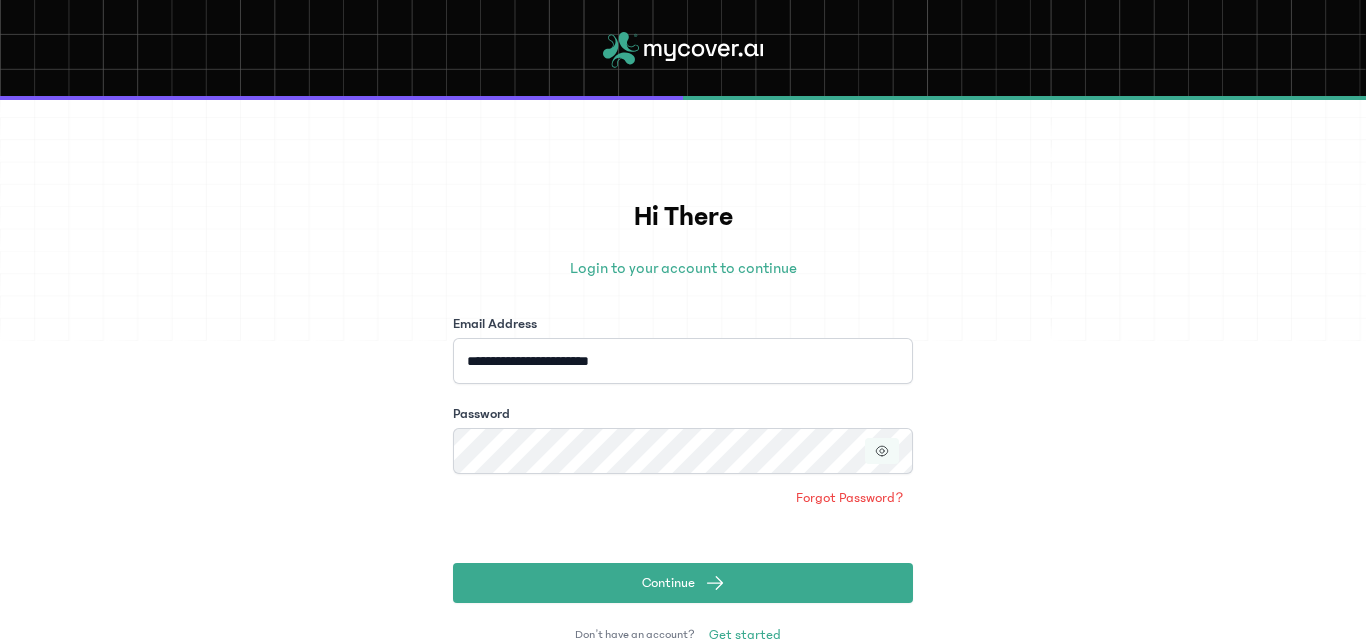 click 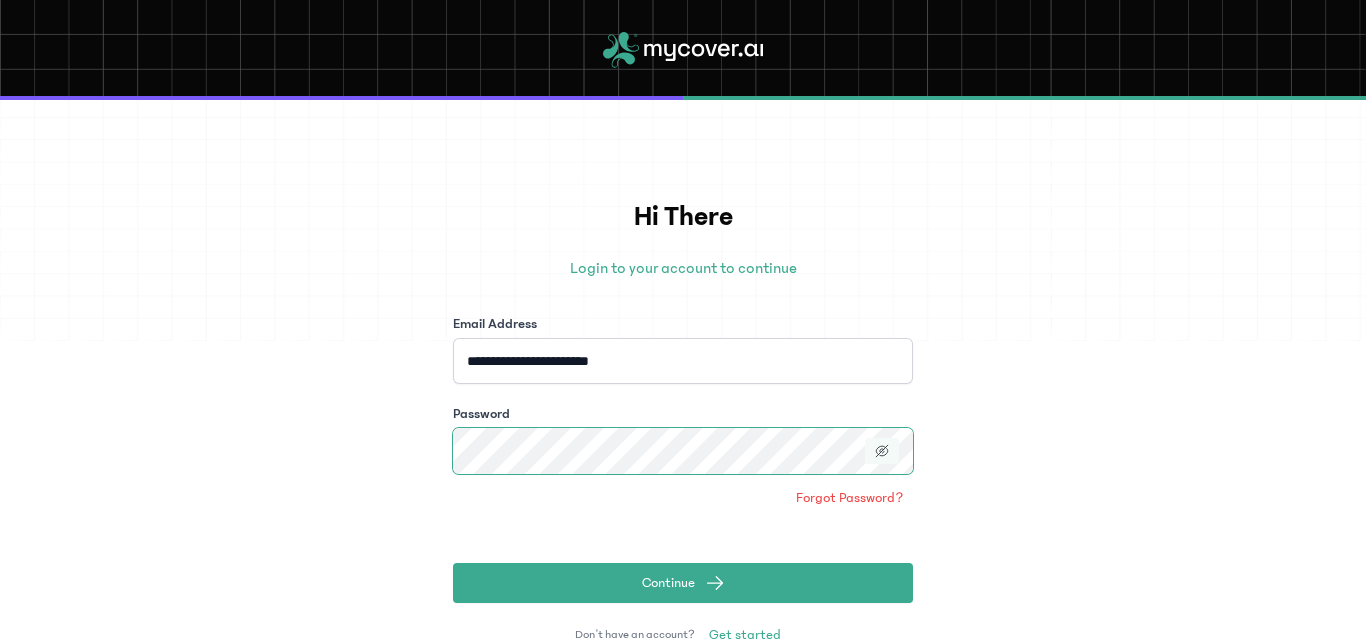 click on "Continue" 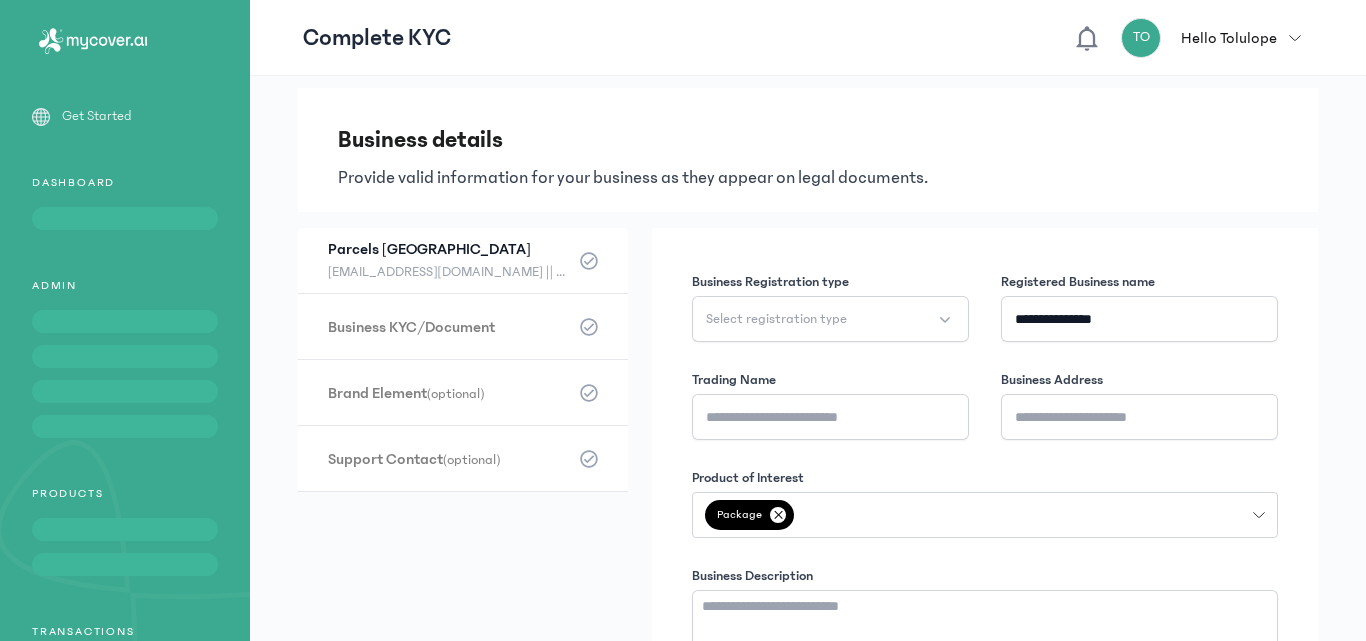 click on "**********" at bounding box center [808, 396] 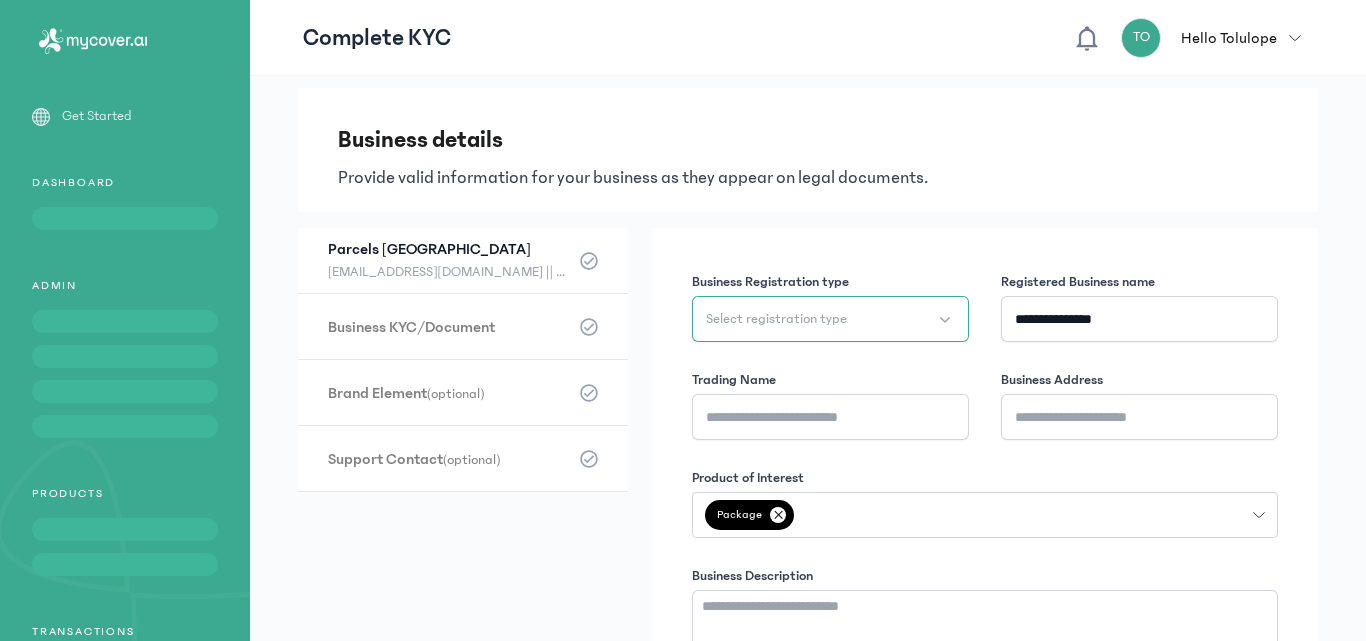 click on "Select registration type" 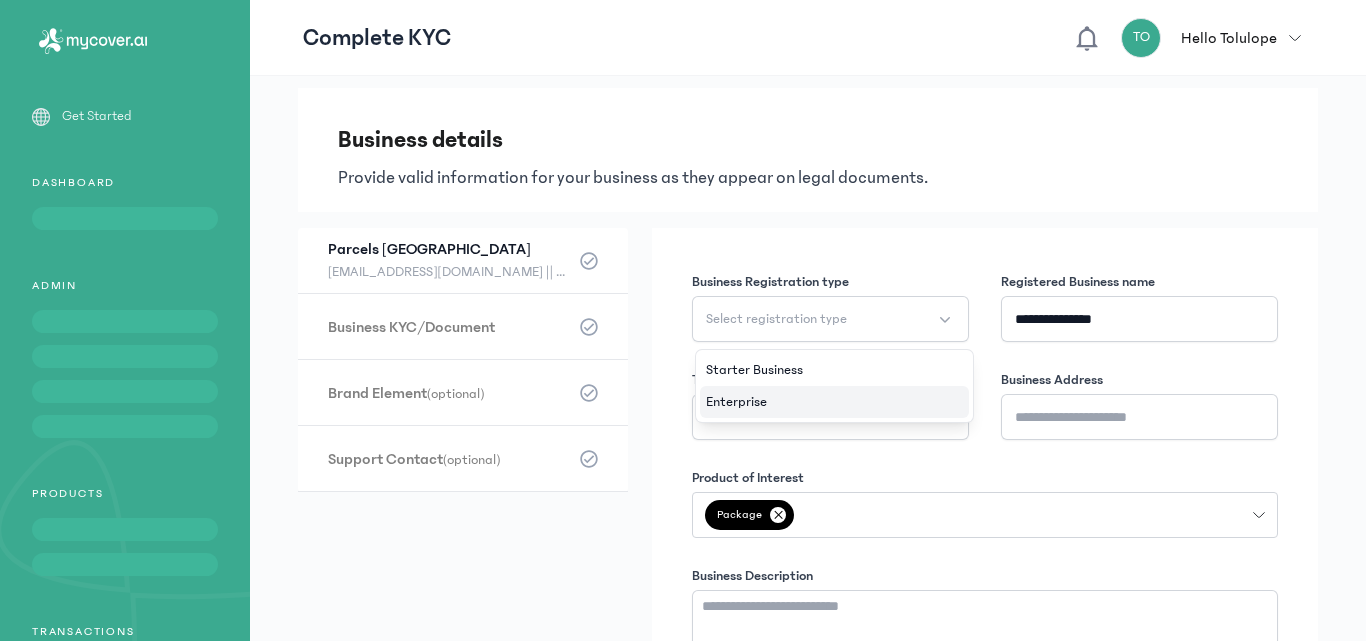 click on "Enterprise" 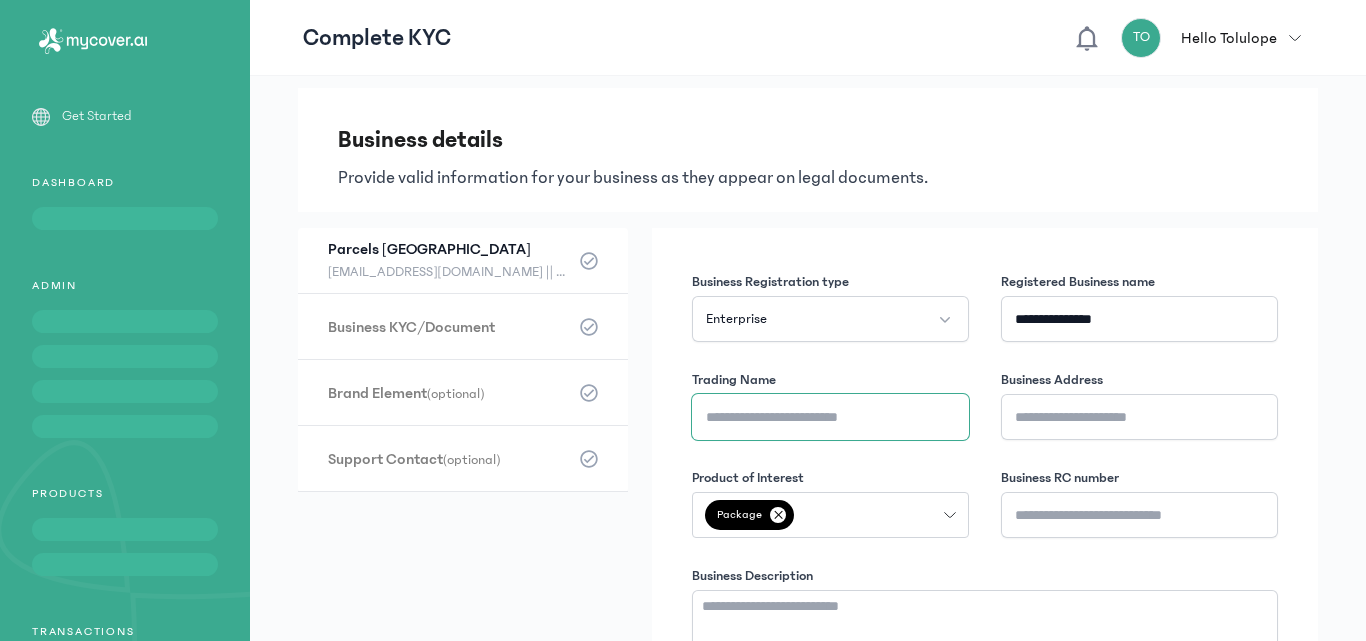 click on "Trading Name" at bounding box center (830, 417) 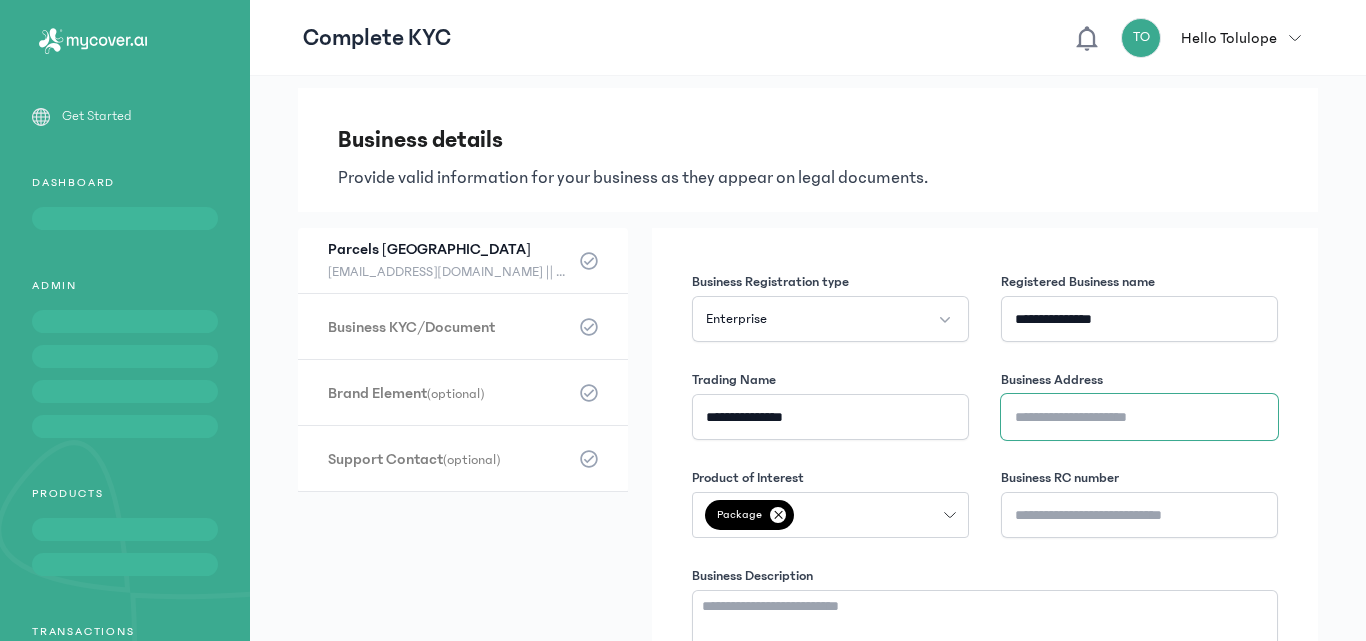 click on "Business Address" at bounding box center [1139, 417] 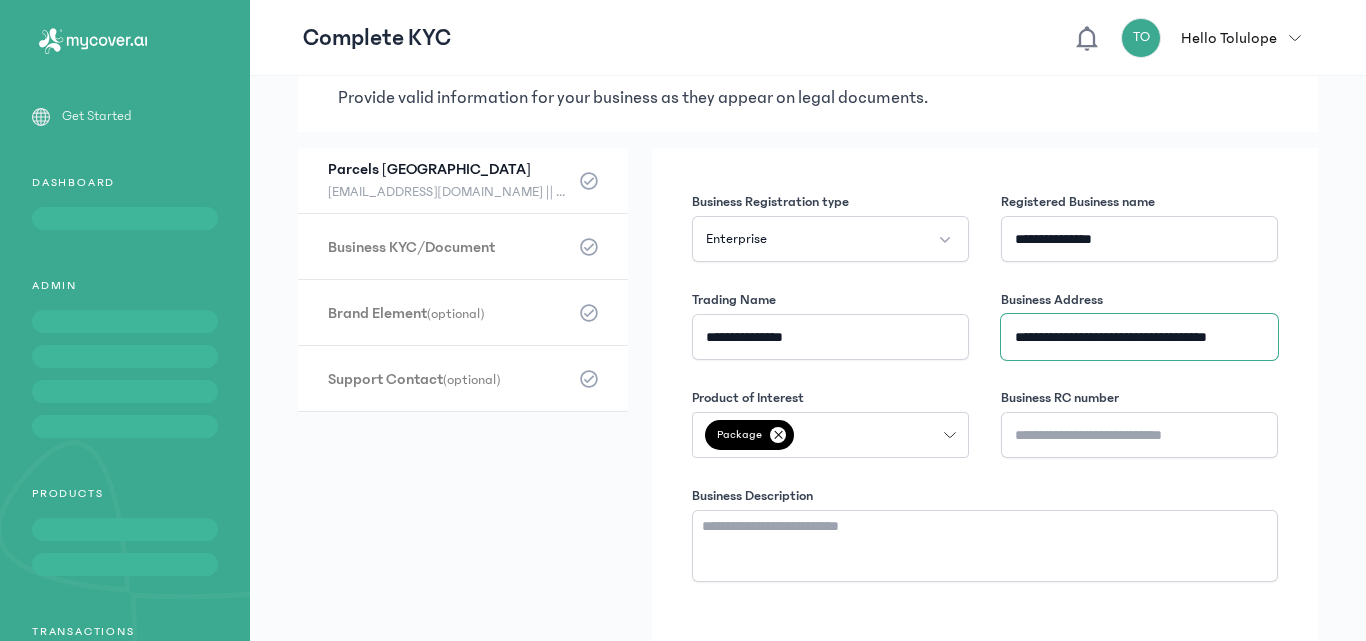 scroll, scrollTop: 69, scrollLeft: 0, axis: vertical 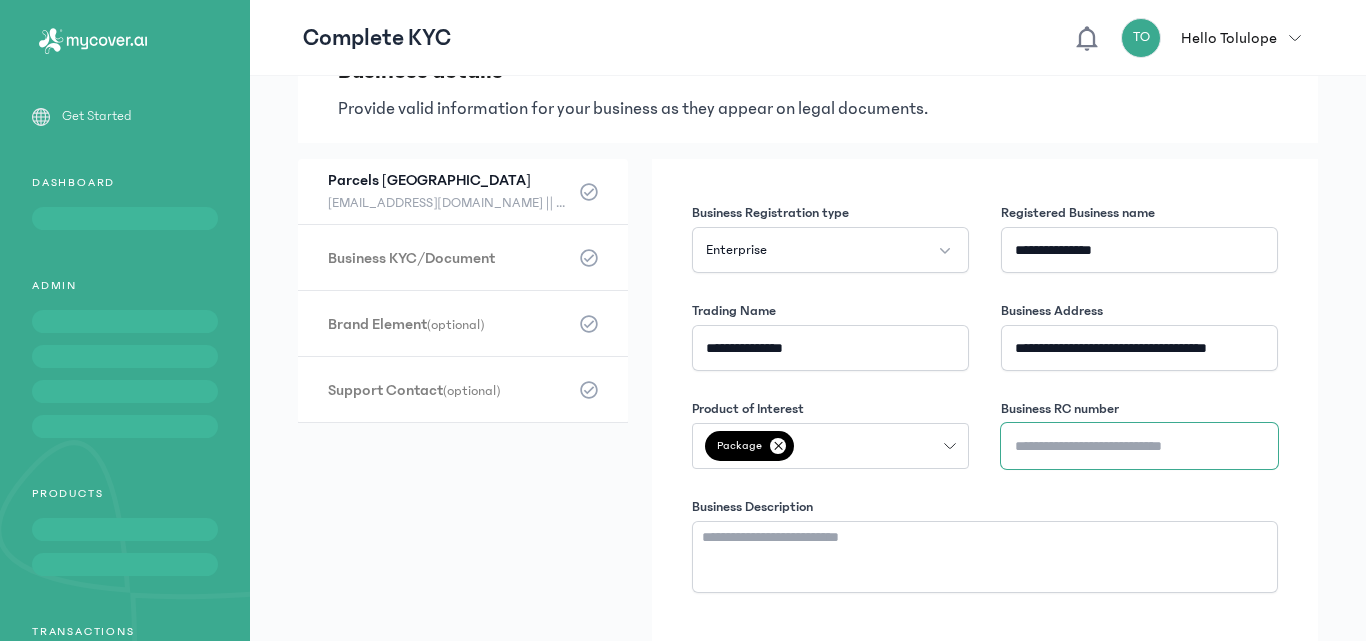click on "Business RC number" at bounding box center [1139, 446] 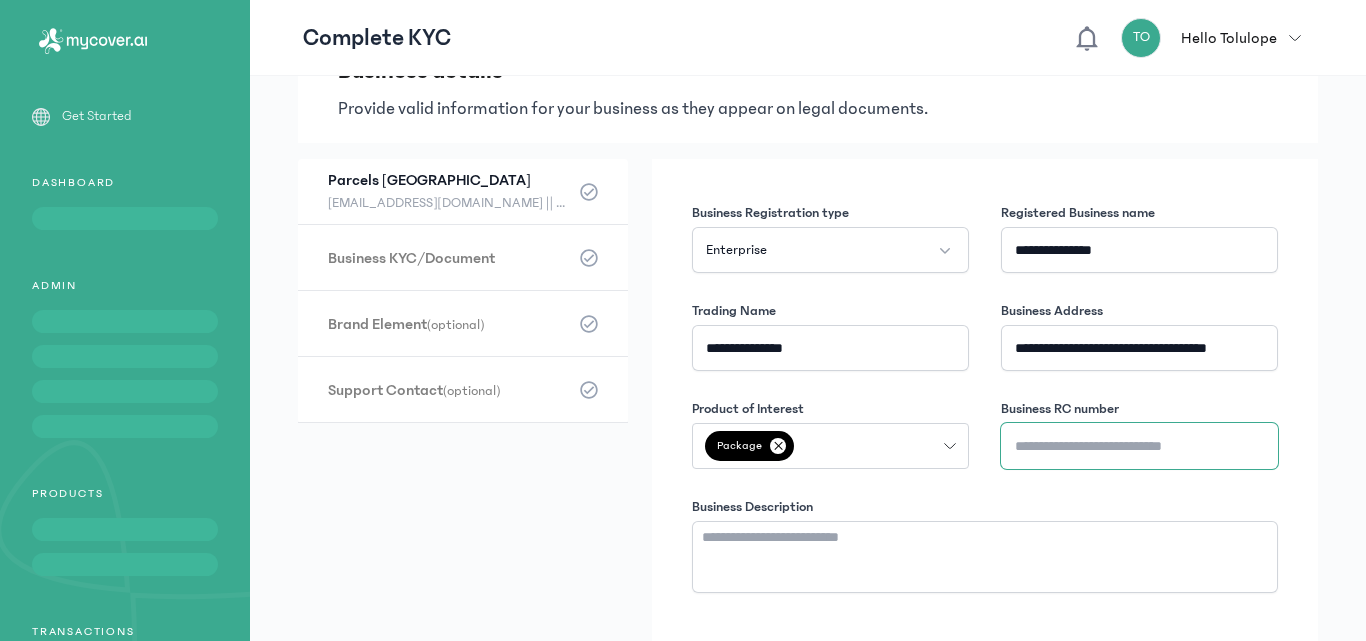 type on "*******" 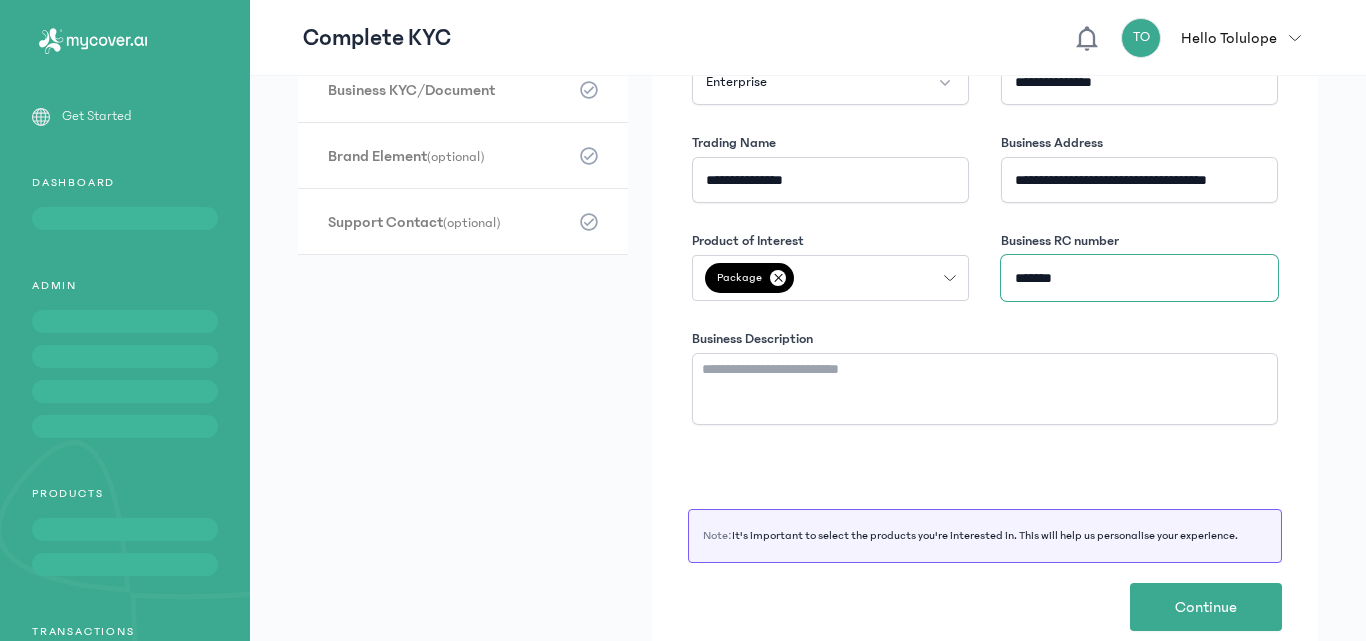 scroll, scrollTop: 251, scrollLeft: 0, axis: vertical 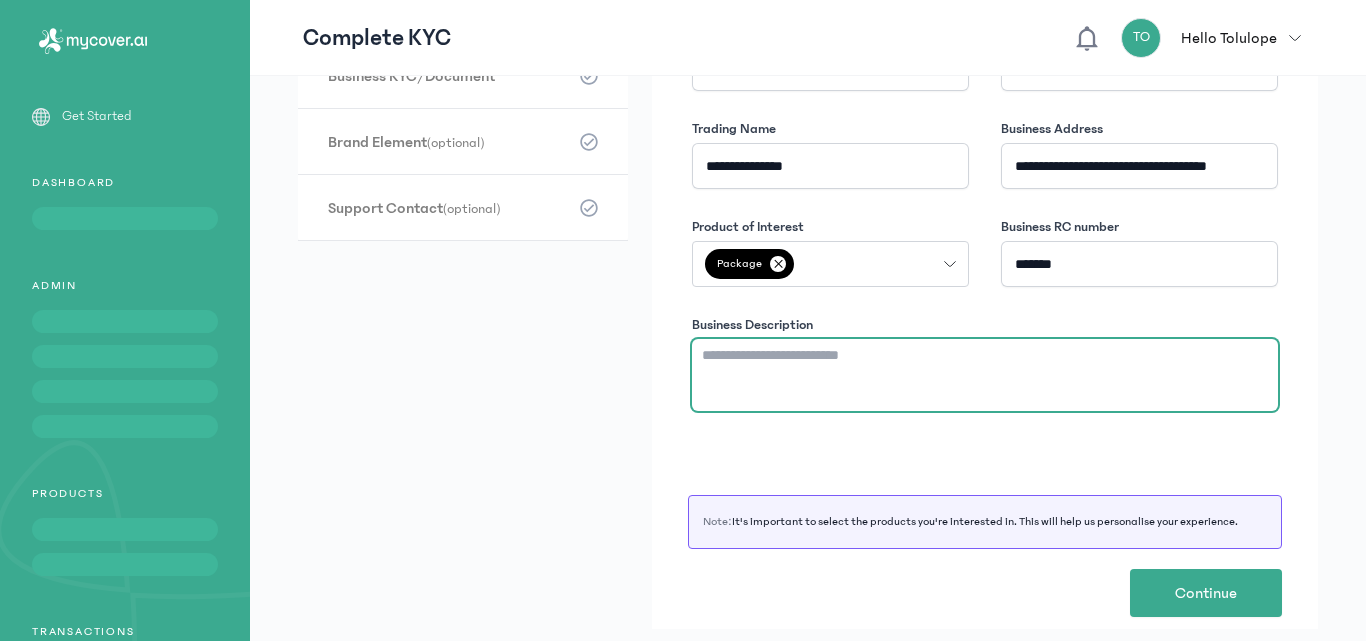 click on "Business Description" at bounding box center (985, 375) 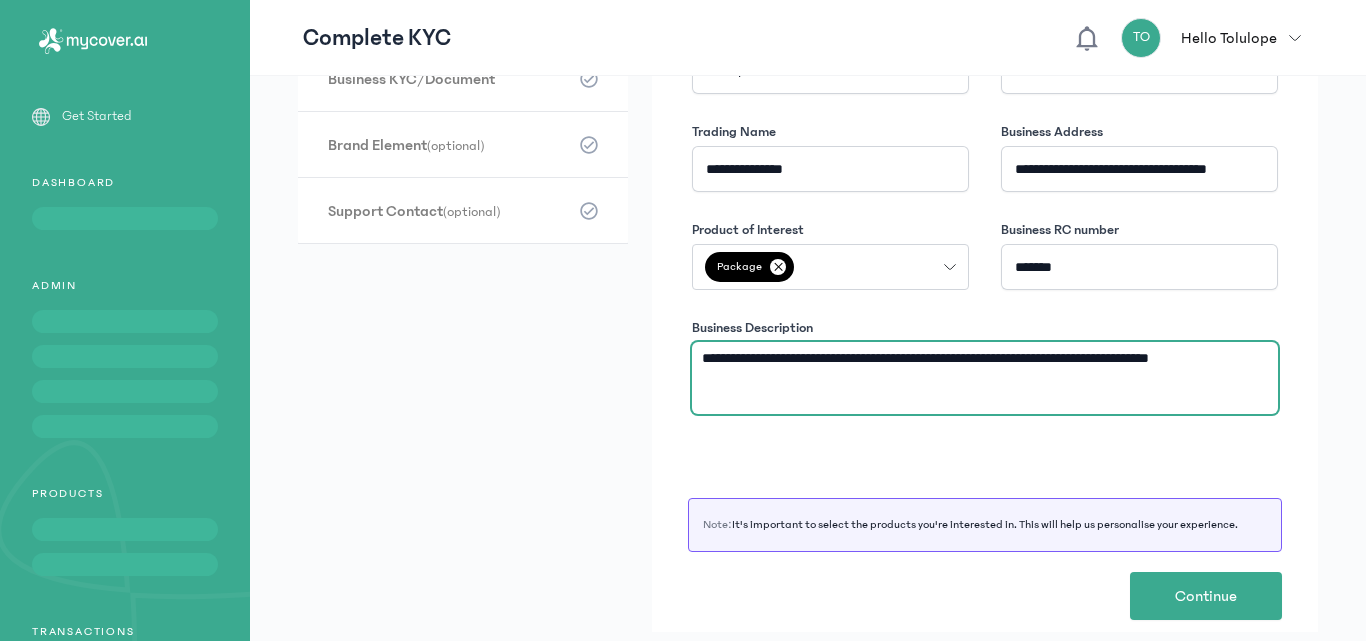 scroll, scrollTop: 251, scrollLeft: 0, axis: vertical 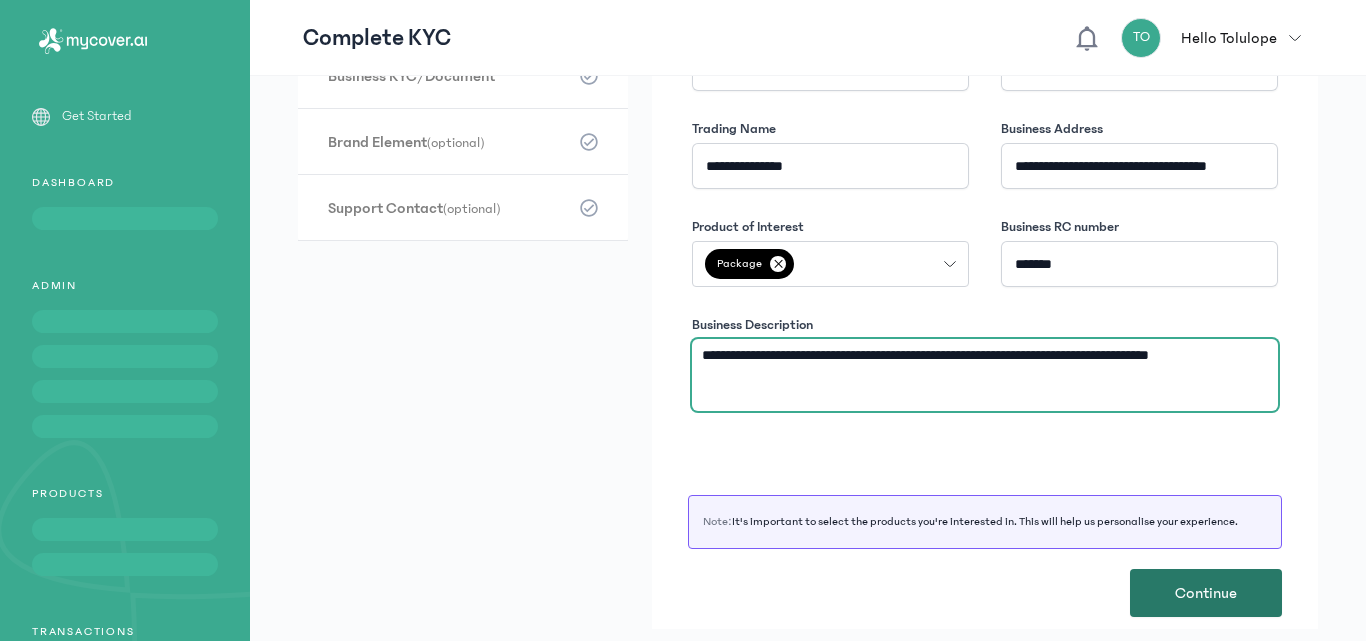 type on "**********" 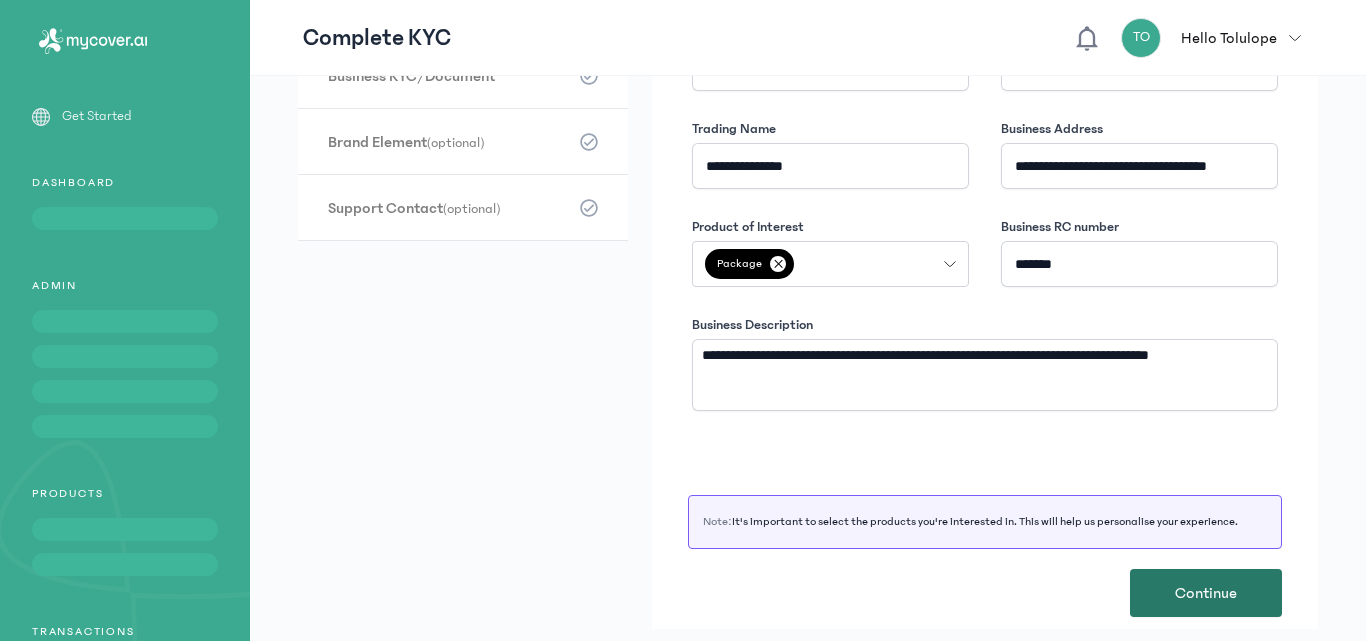 click on "Continue" 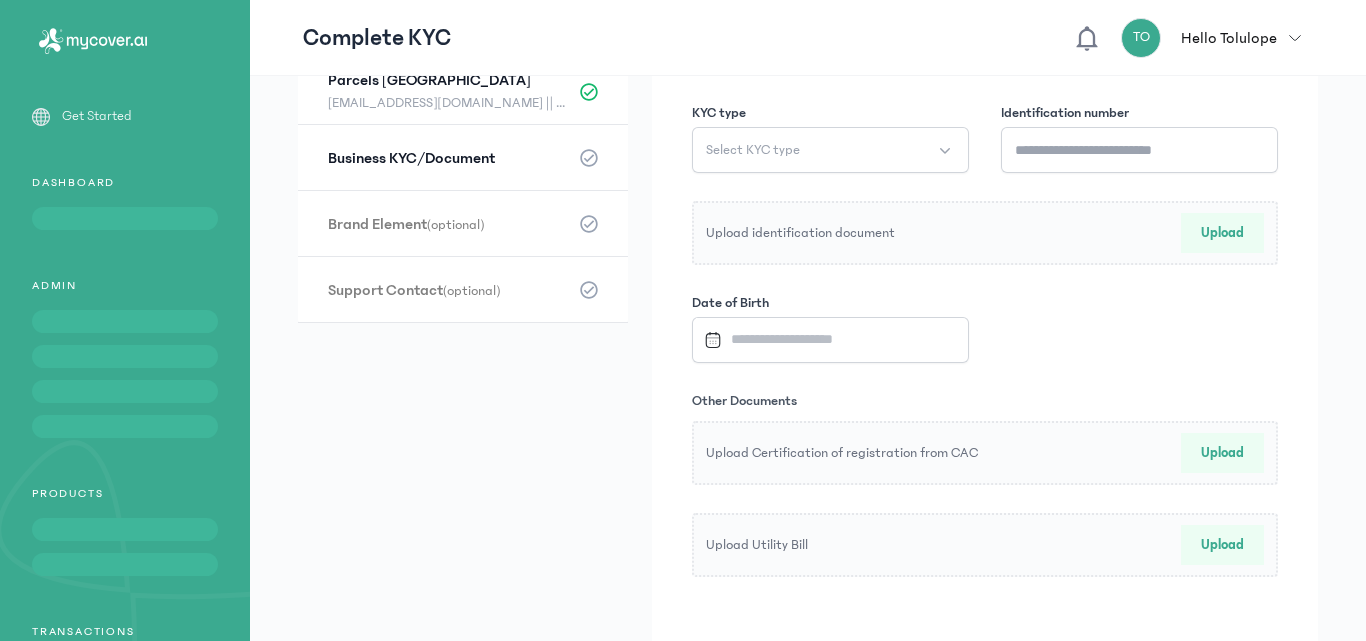 scroll, scrollTop: 0, scrollLeft: 0, axis: both 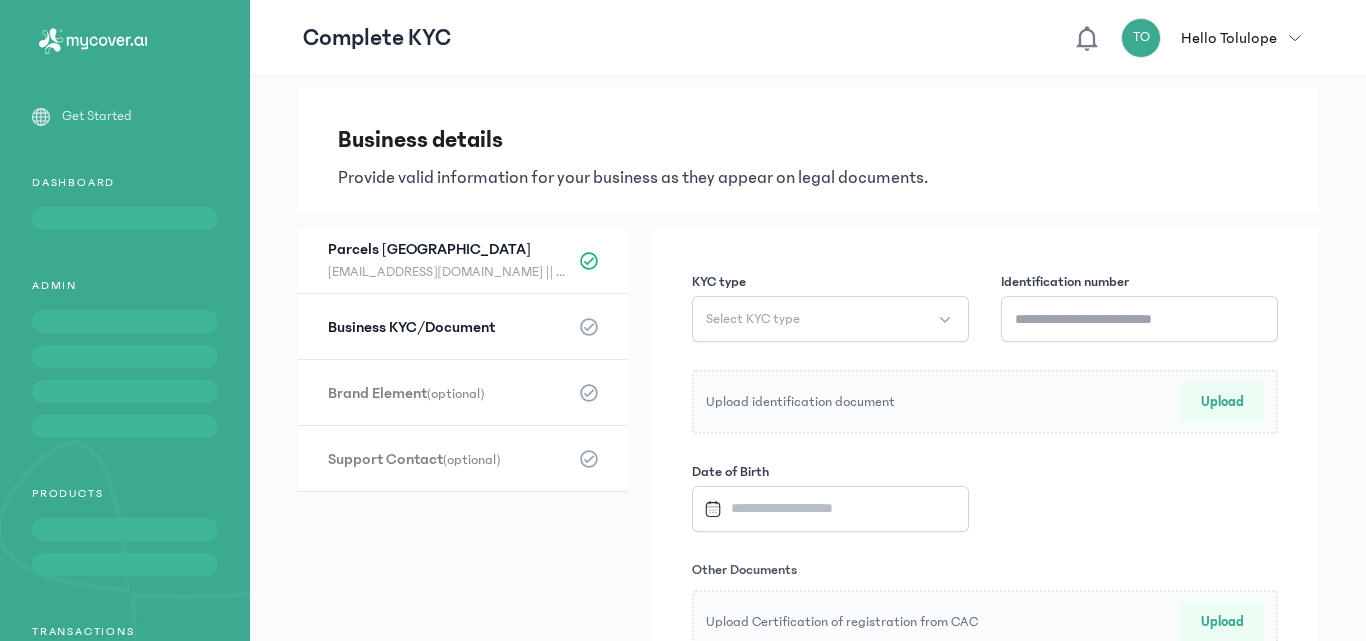 click on "Upload" at bounding box center [1222, 402] 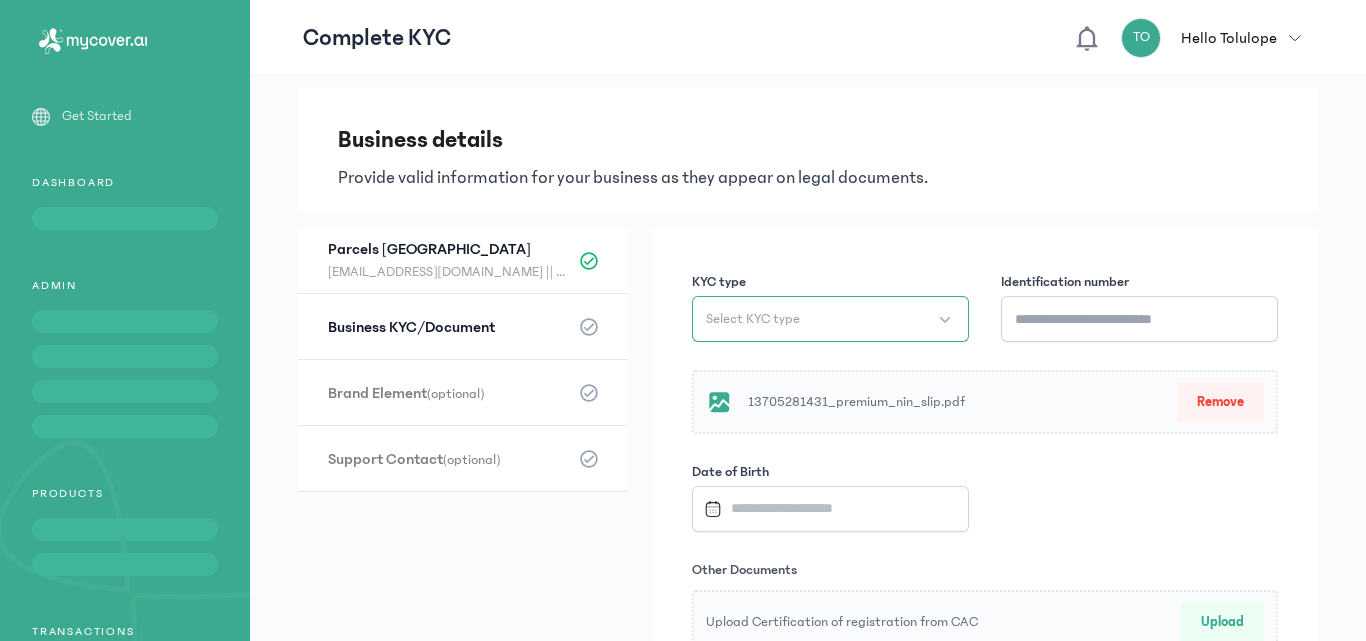 click on "Select KYC type" 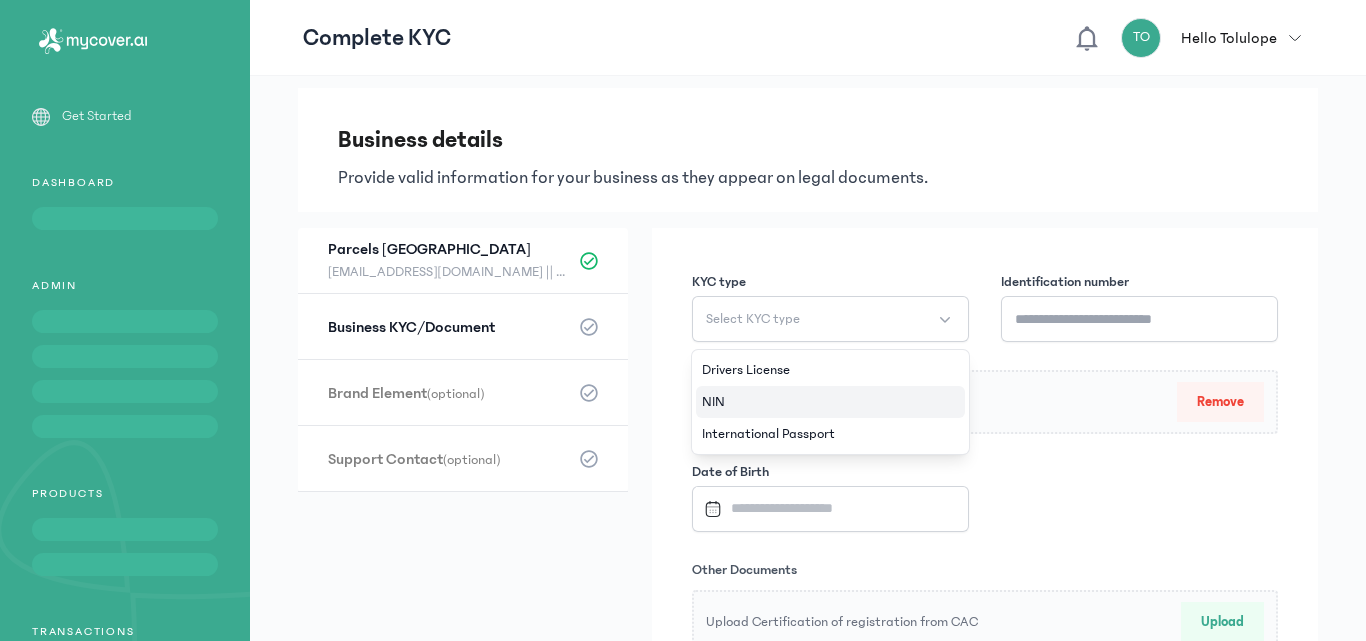 click on "NIN" 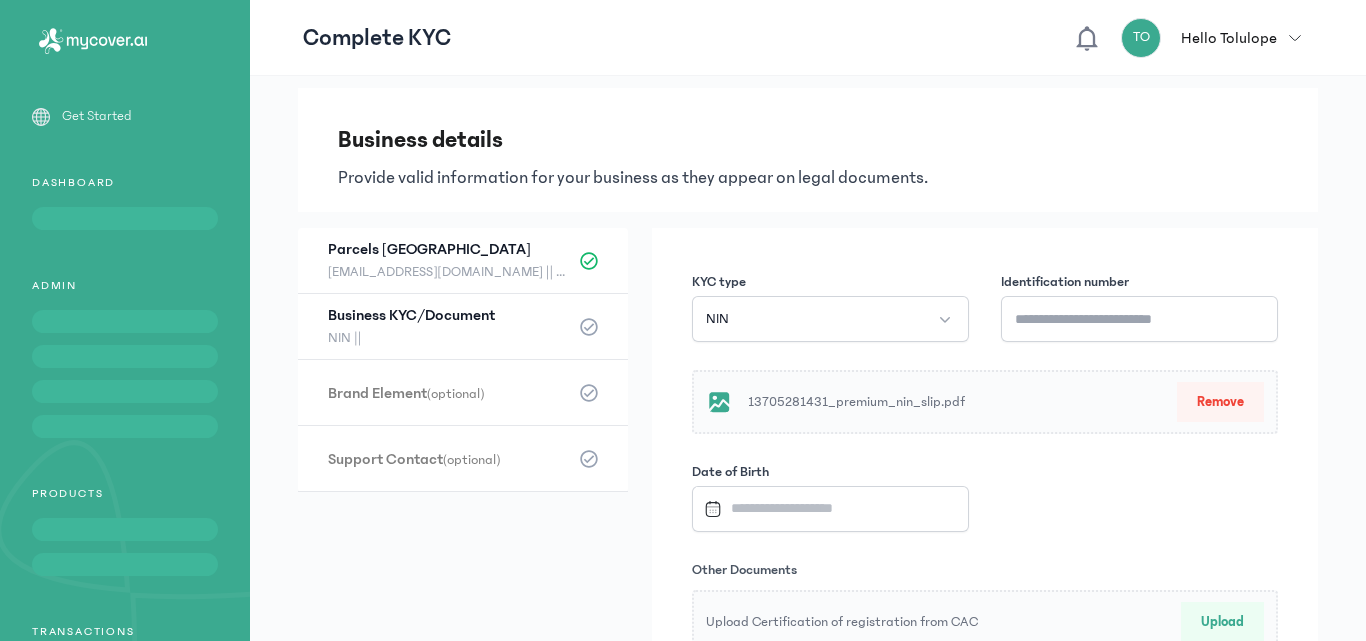 click on "Business details" at bounding box center [808, 140] 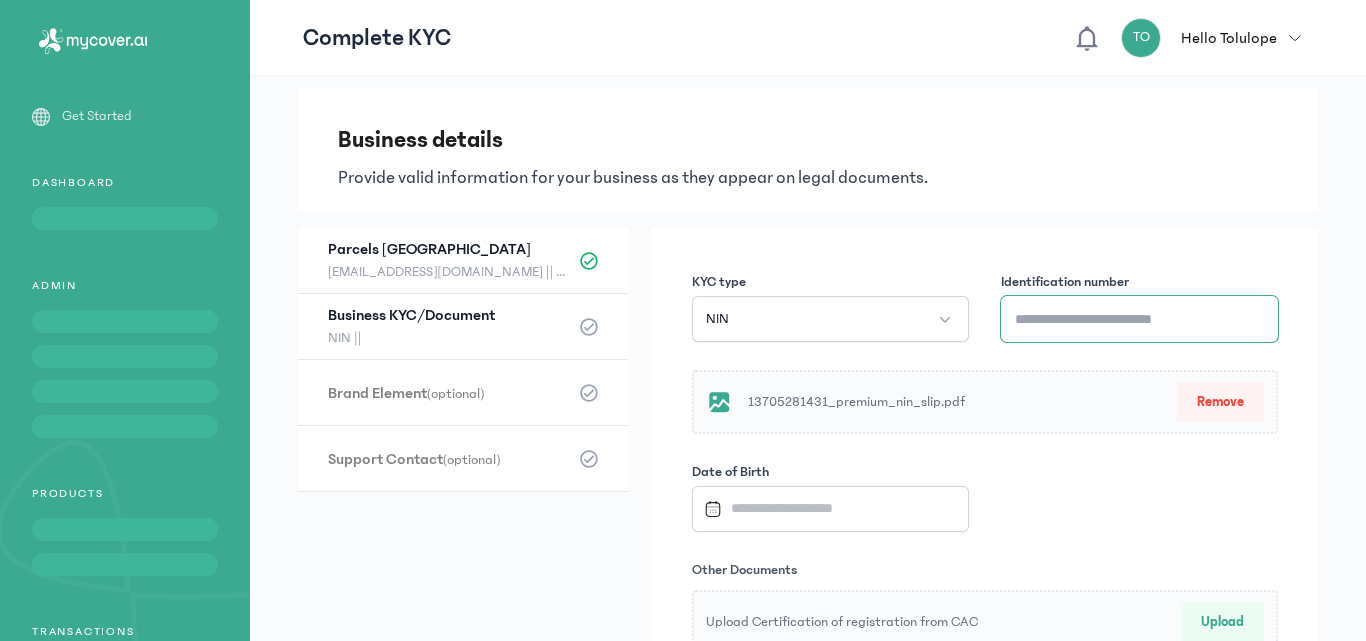 click on "Identification number" at bounding box center [1139, 319] 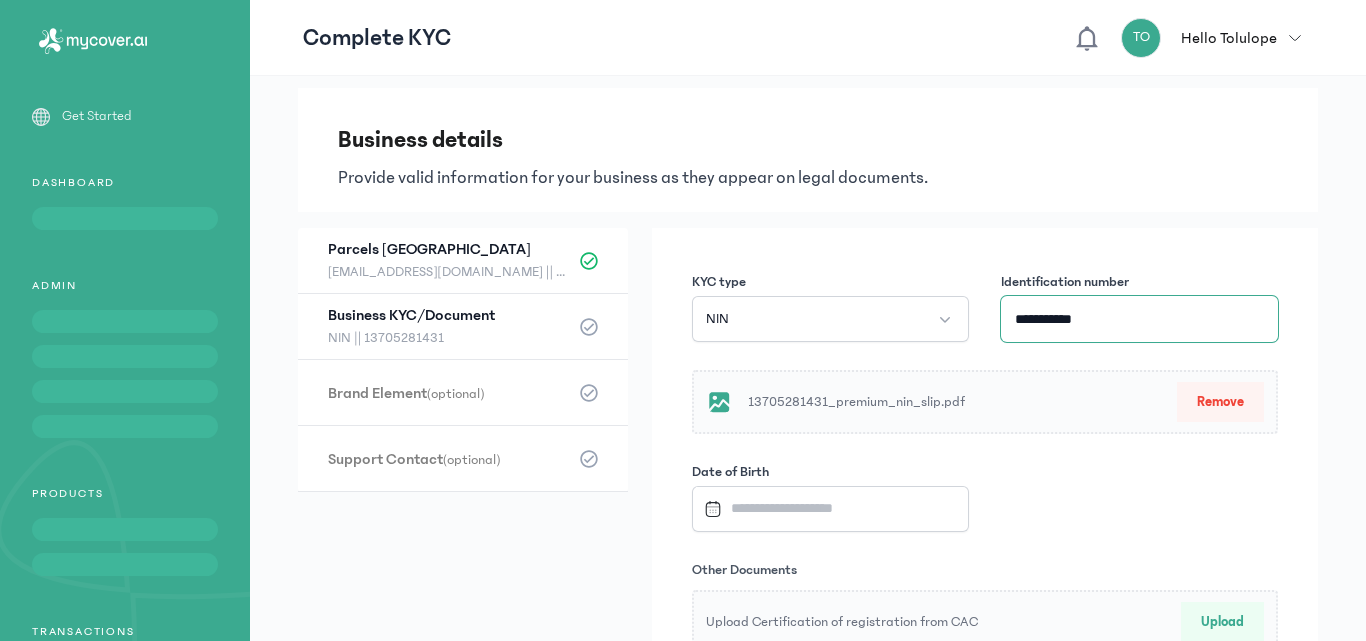 type on "**********" 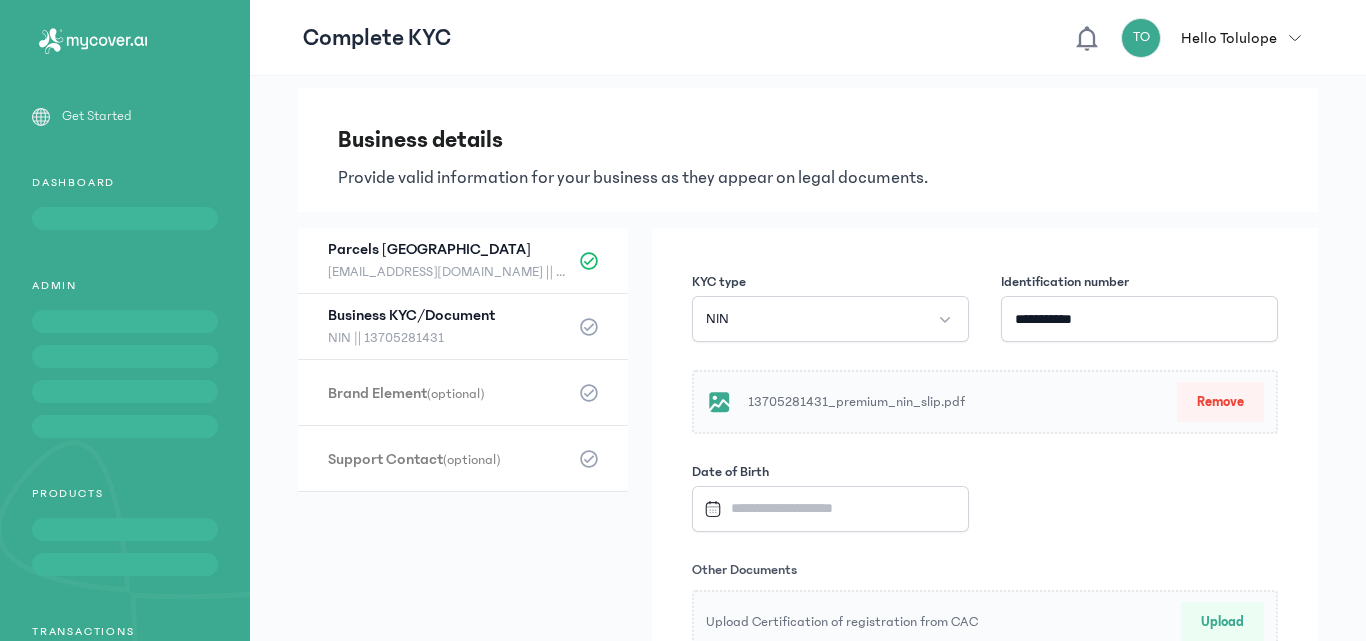 click on "**********" 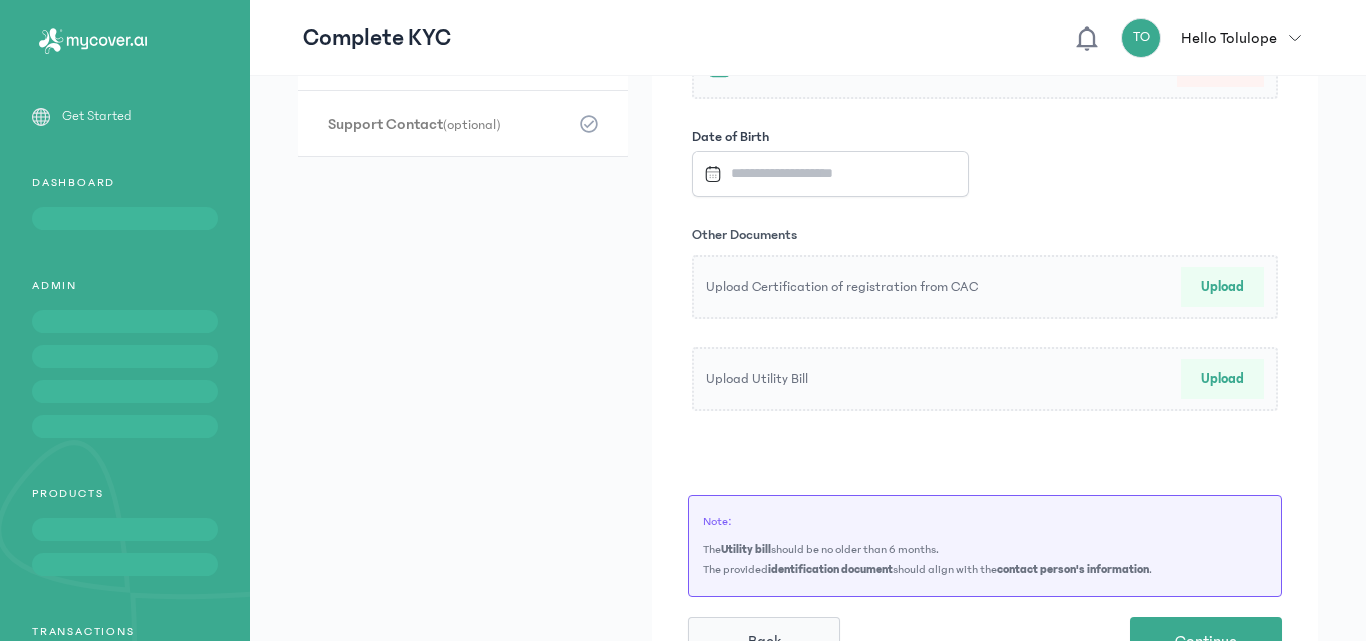 scroll, scrollTop: 337, scrollLeft: 0, axis: vertical 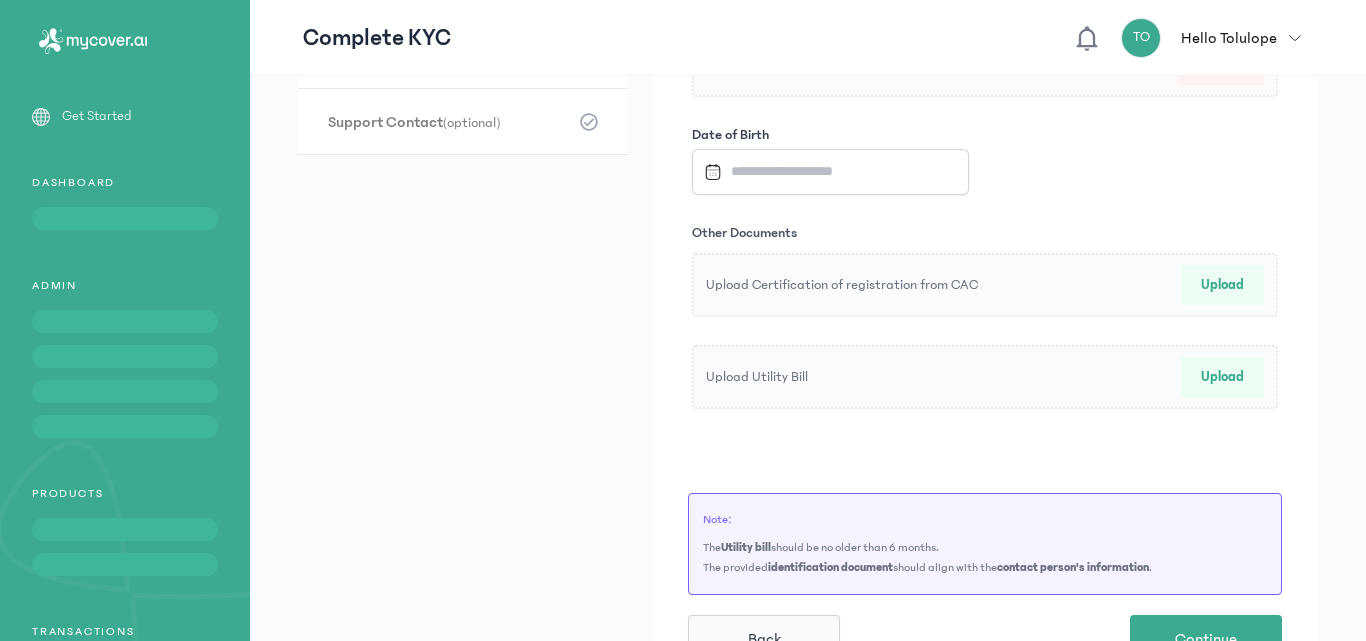 click at bounding box center (823, 171) 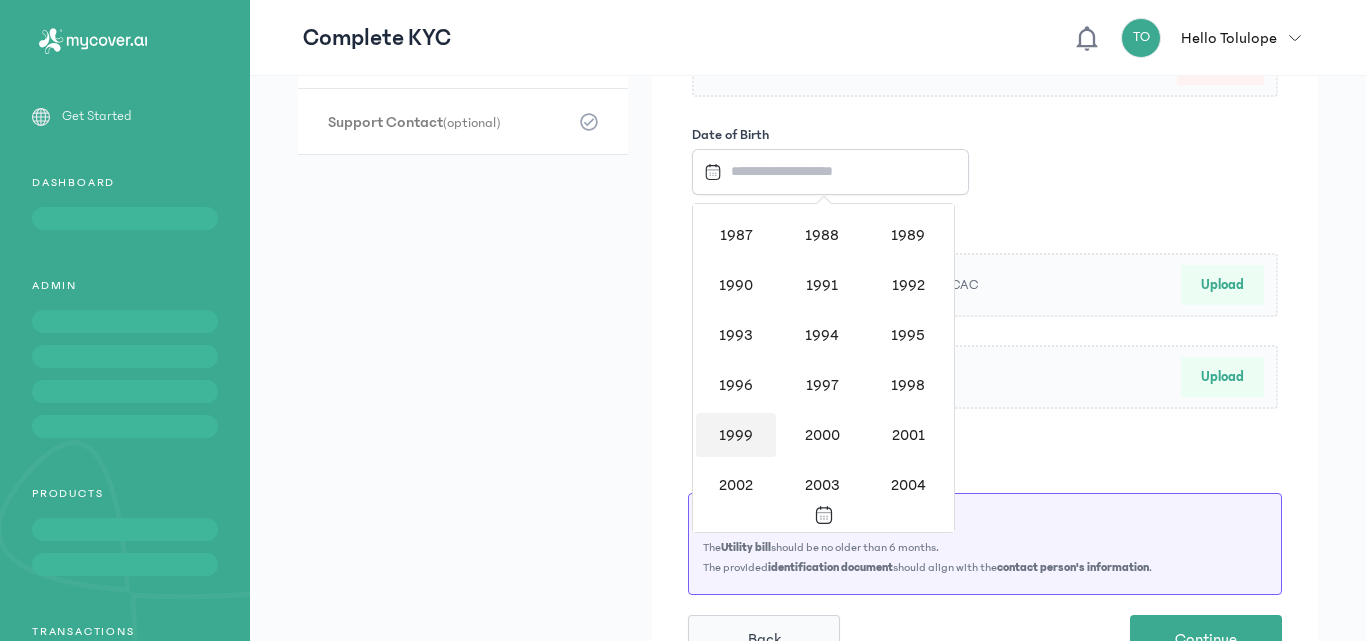 scroll, scrollTop: 1379, scrollLeft: 0, axis: vertical 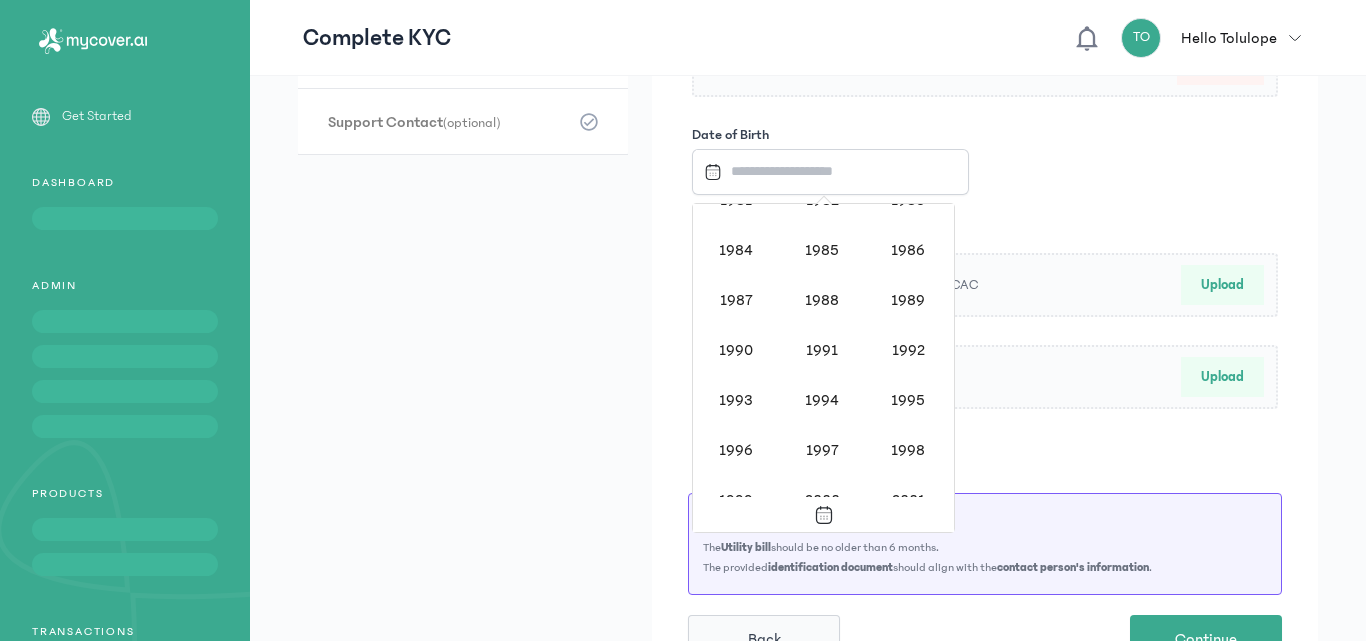 click on "**********" at bounding box center (808, 291) 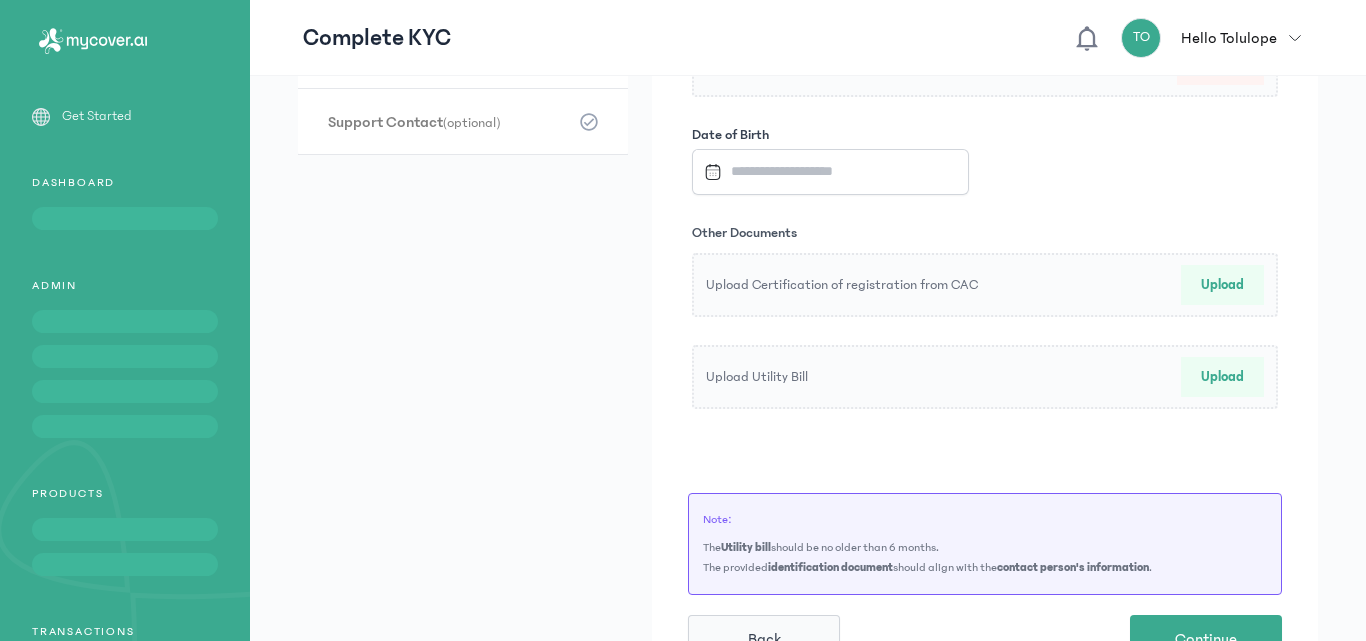 scroll, scrollTop: 383, scrollLeft: 0, axis: vertical 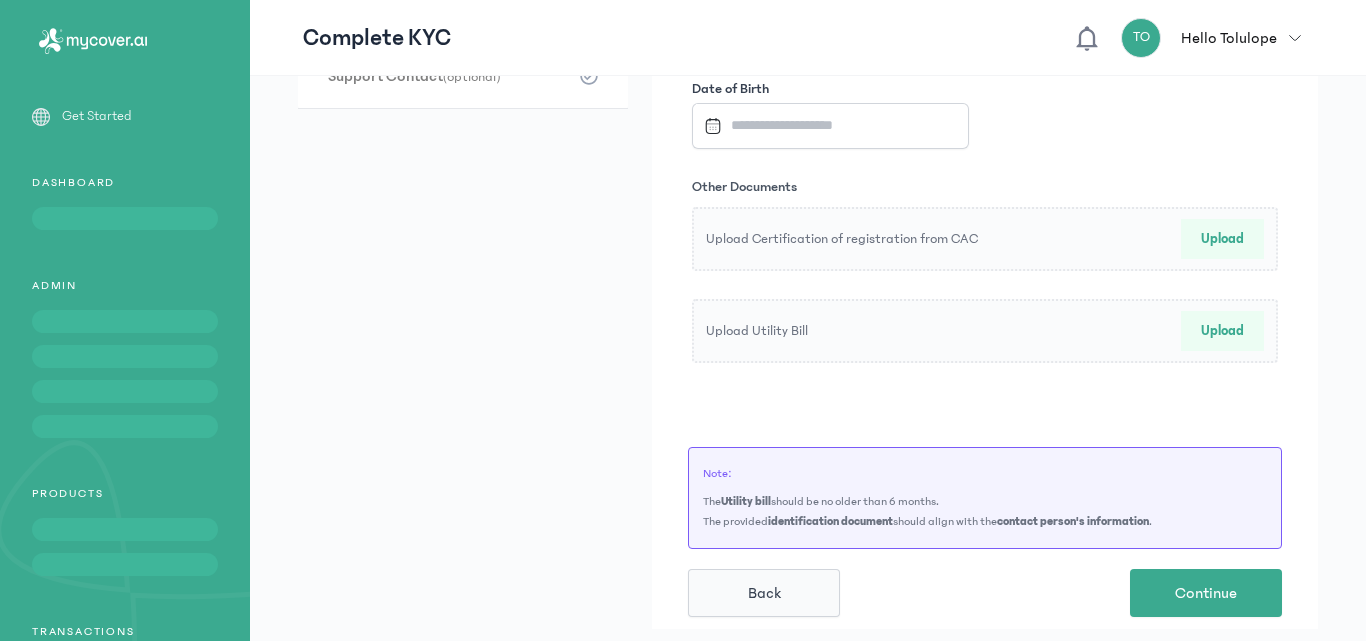 click on "Upload Utility Bill Upload" 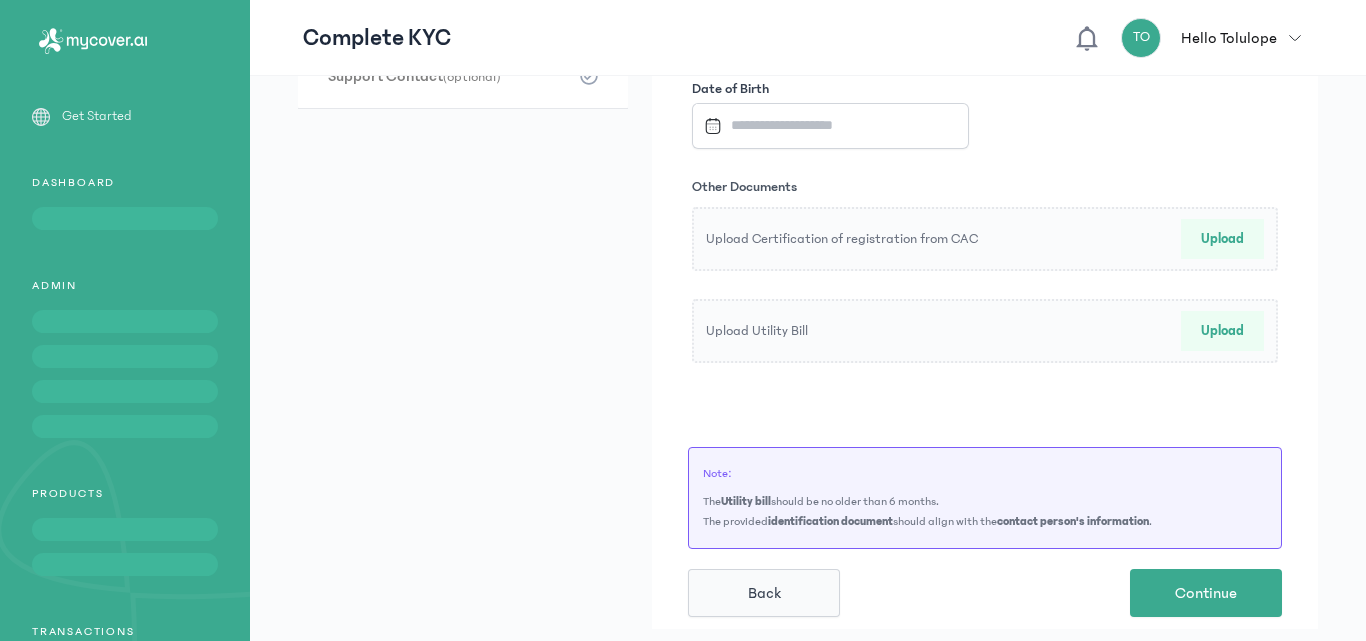 scroll, scrollTop: 0, scrollLeft: 0, axis: both 